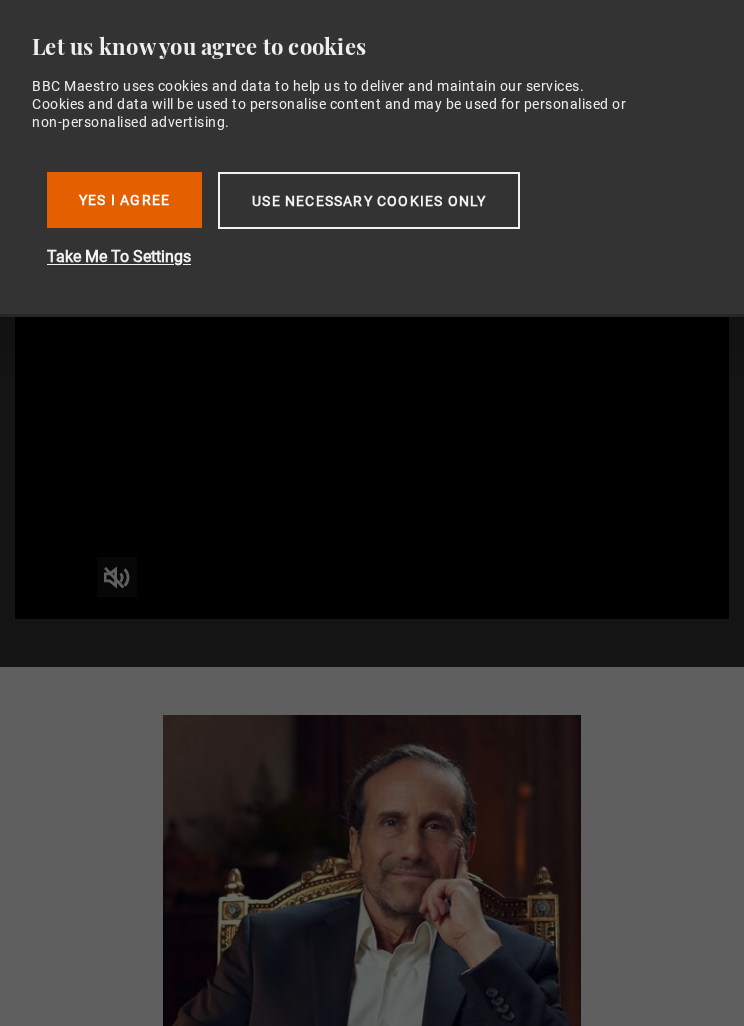 scroll, scrollTop: 0, scrollLeft: 0, axis: both 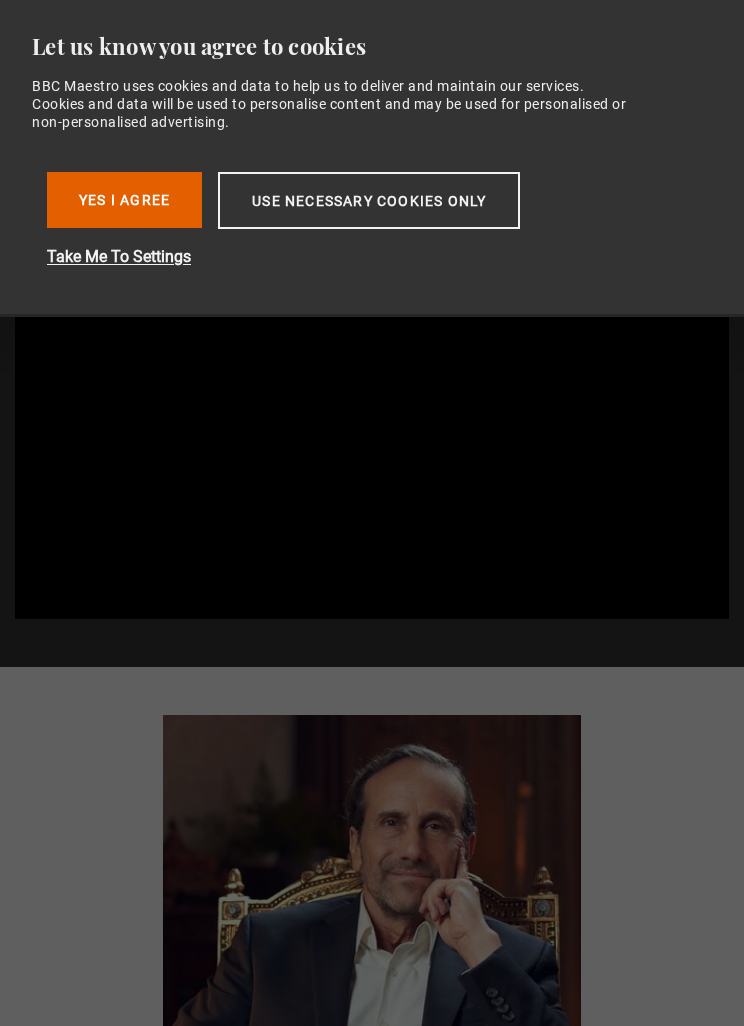 click on "Use necessary cookies only" at bounding box center [369, 200] 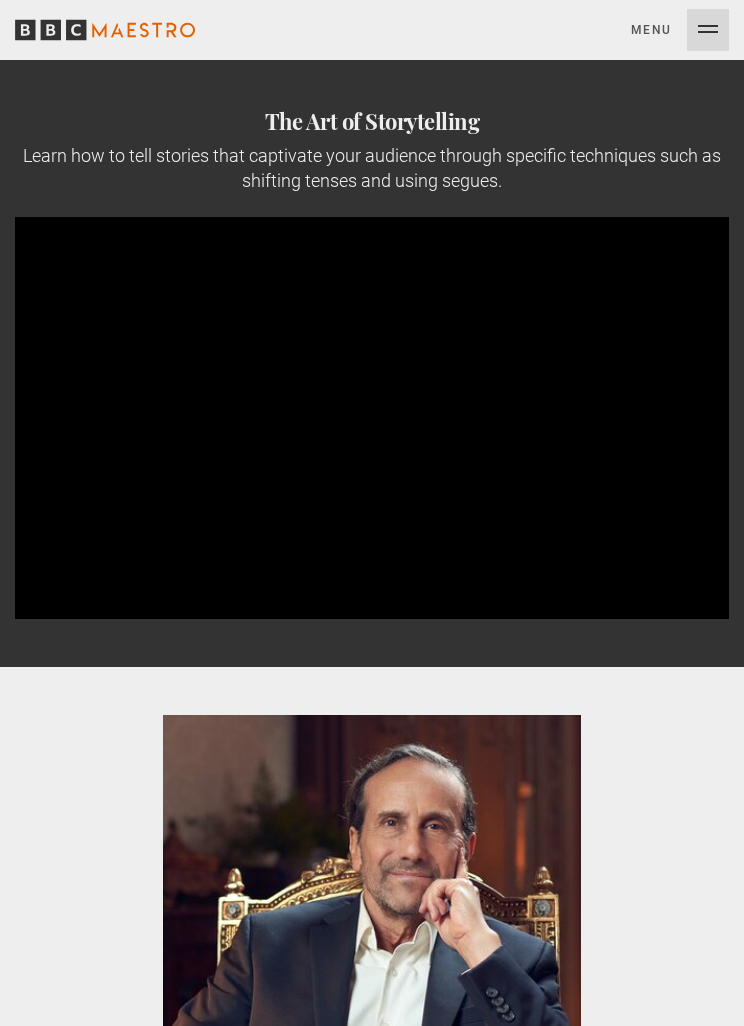 click on "The Art of Storytelling
Learn how to tell stories that captivate your audience through specific techniques such as shifting tenses and using segues.
Video Player is loading. Play BBC Maestro Trailer 10s Skip Back 10 seconds Pause 10s Skip Forward 10 seconds Loaded :  1.77% Pause Unmute Current Time  0:02 - Duration  9:25 1x Playback Rate 2x 1.5x 1x , selected 0.5x Captions captions off English  Captions , selected This is a modal window." at bounding box center (372, 363) 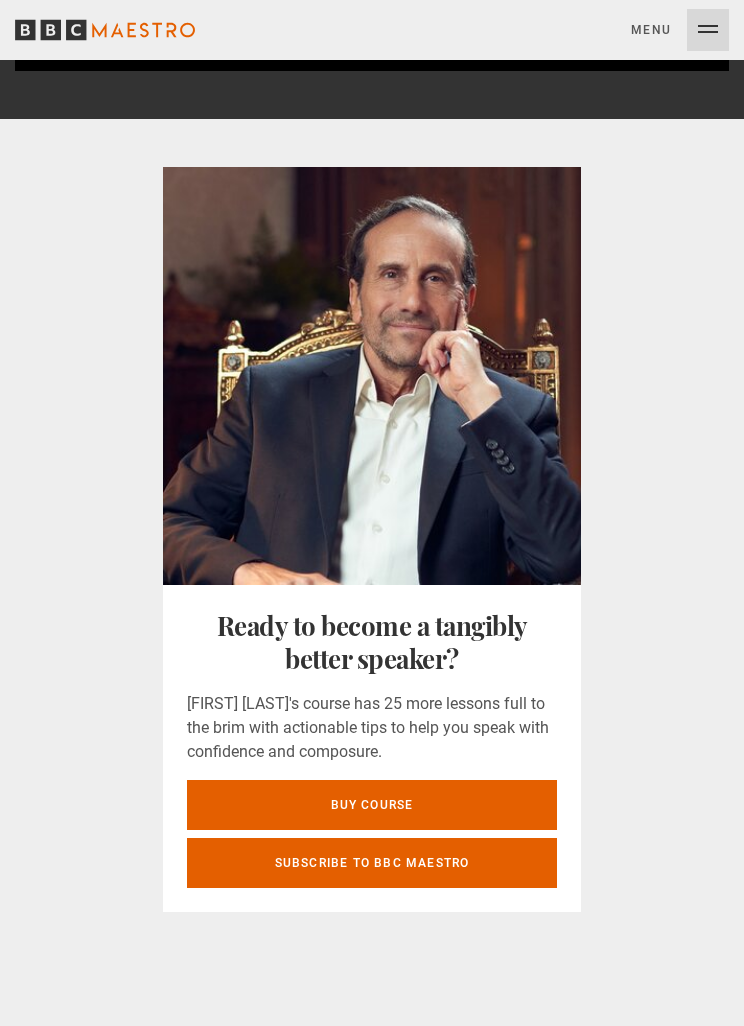 scroll, scrollTop: 548, scrollLeft: 0, axis: vertical 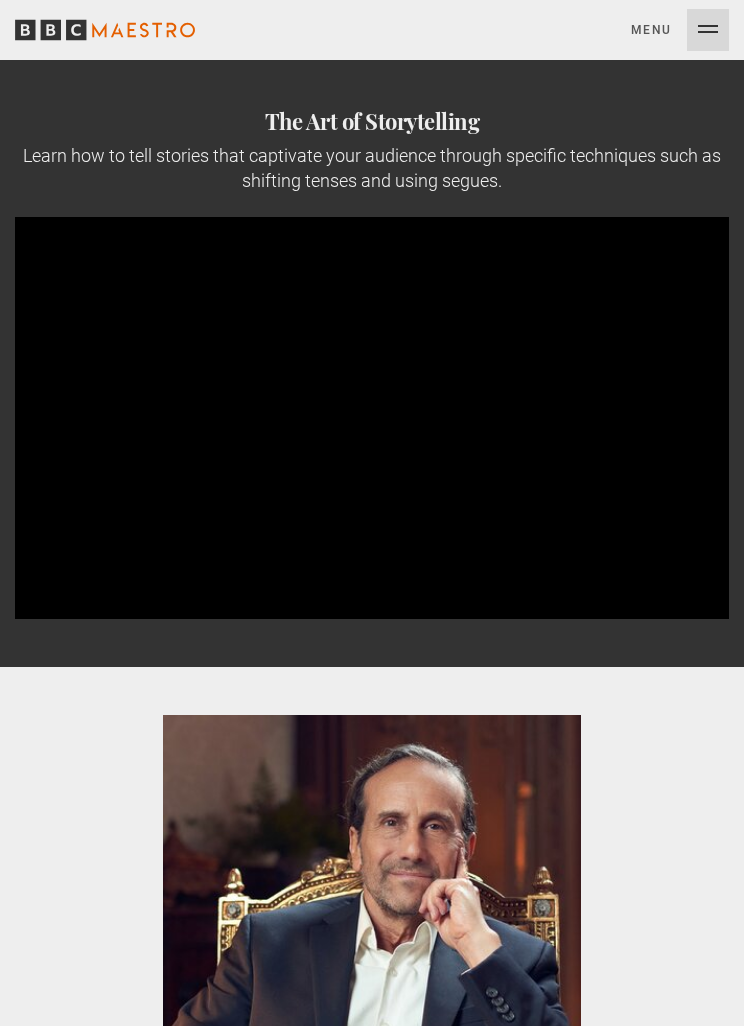 click on "Video Player is loading. Play BBC Maestro Trailer 10s Skip Back 10 seconds Pause 10s Skip Forward 10 seconds Loaded :  0.45% Pause Unmute Current Time  0:01 - Duration  9:25 1x Playback Rate 2x 1.5x 1x , selected 0.5x Captions captions off English  Captions , selected This is a modal window." at bounding box center [372, 418] 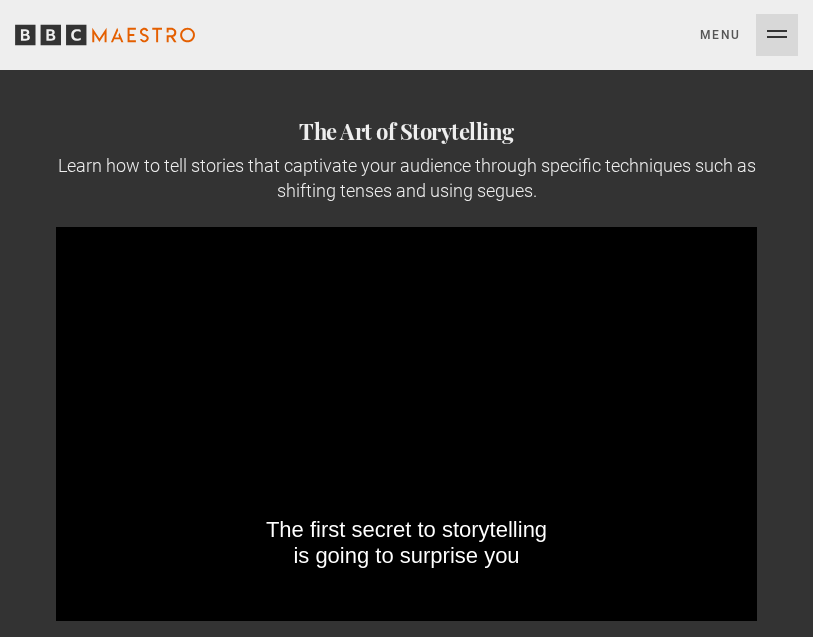 click on "The first secret to storytelling
is going to surprise you Video Player is loading. Play BBC Maestro Trailer 10s Skip Back 10 seconds Pause 10s Skip Forward 10 seconds Loaded :  11.46% Pause Mute Current Time  0:13 - Duration  9:25 1x Playback Rate 2x 1.5x 1x , selected 0.5x Captions captions off English  Captions , selected This is a modal window." at bounding box center (406, 424) 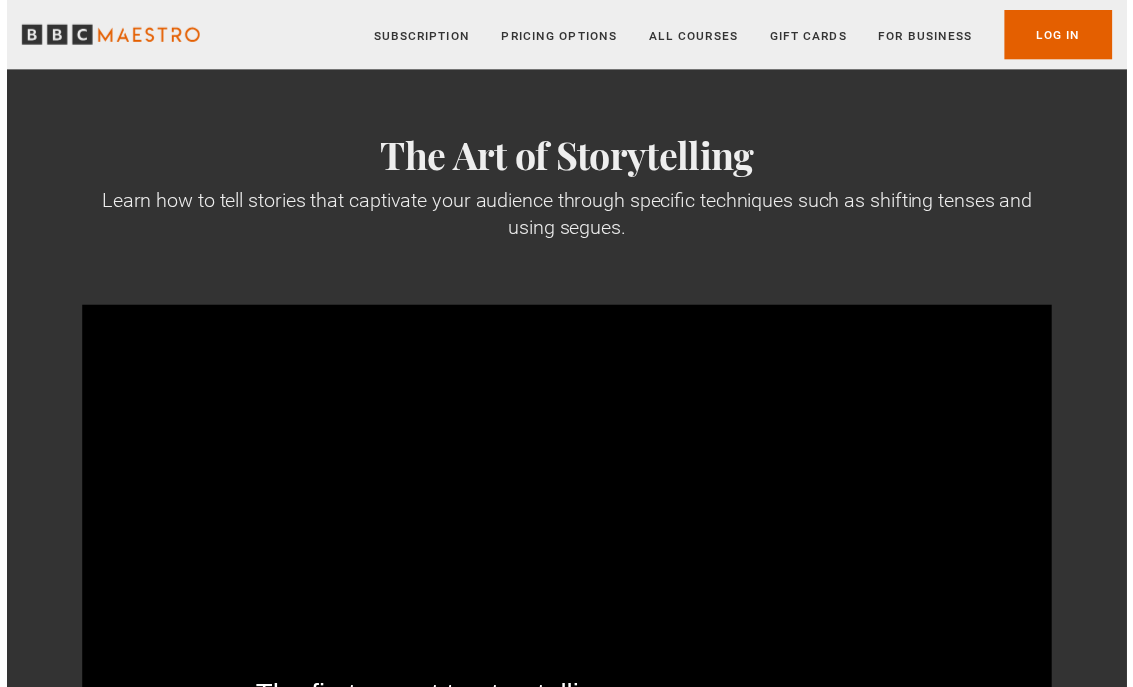 scroll, scrollTop: 24, scrollLeft: 0, axis: vertical 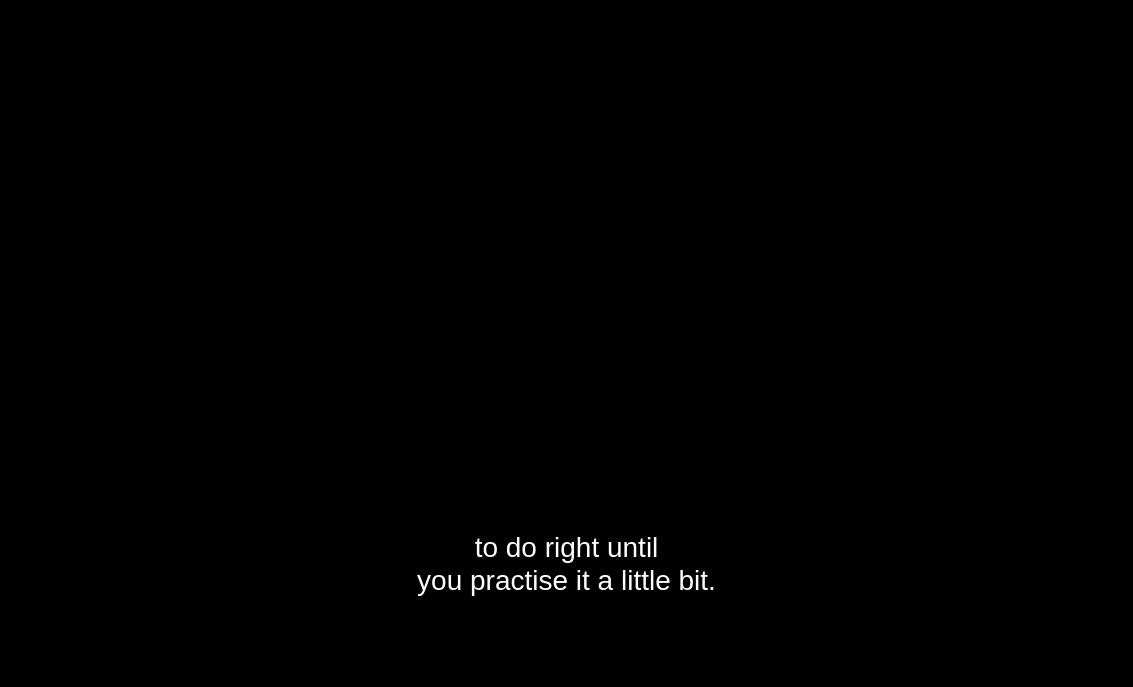 click on "to do right until
you practise it a little bit. Video Player is loading. Play BBC Maestro Trailer 10s Skip Back 10 seconds Pause 10s Skip Forward 10 seconds Loaded :  11.49% Pause Mute Current Time  0:20 - Duration  9:25 1x Playback Rate 2x 1.5x 1x , selected 0.5x Captions captions off English  Captions , selected This is a modal window." at bounding box center [566, 343] 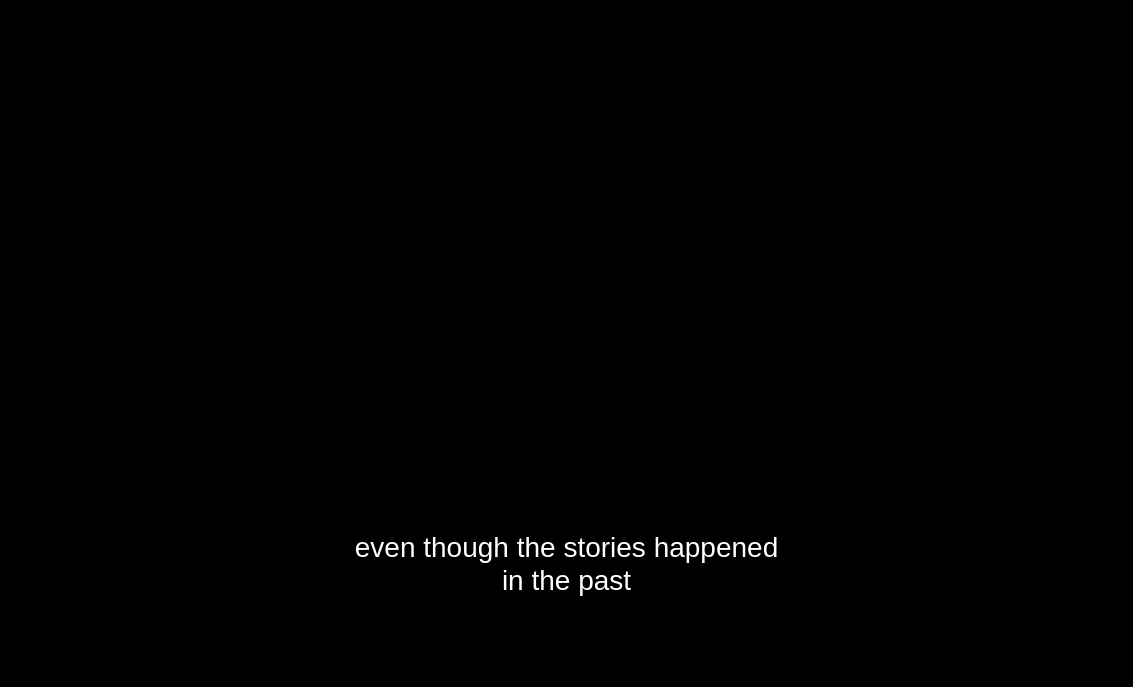 click on "even though the stories happened
in the past Video Player is loading. Play BBC Maestro Trailer 10s Skip Back 10 seconds Pause 10s Skip Forward 10 seconds Loaded :  14.99% Pause Mute Current Time  0:36 - Duration  9:25 1x Playback Rate 2x 1.5x 1x , selected 0.5x Captions captions off English  Captions , selected This is a modal window." at bounding box center (566, 343) 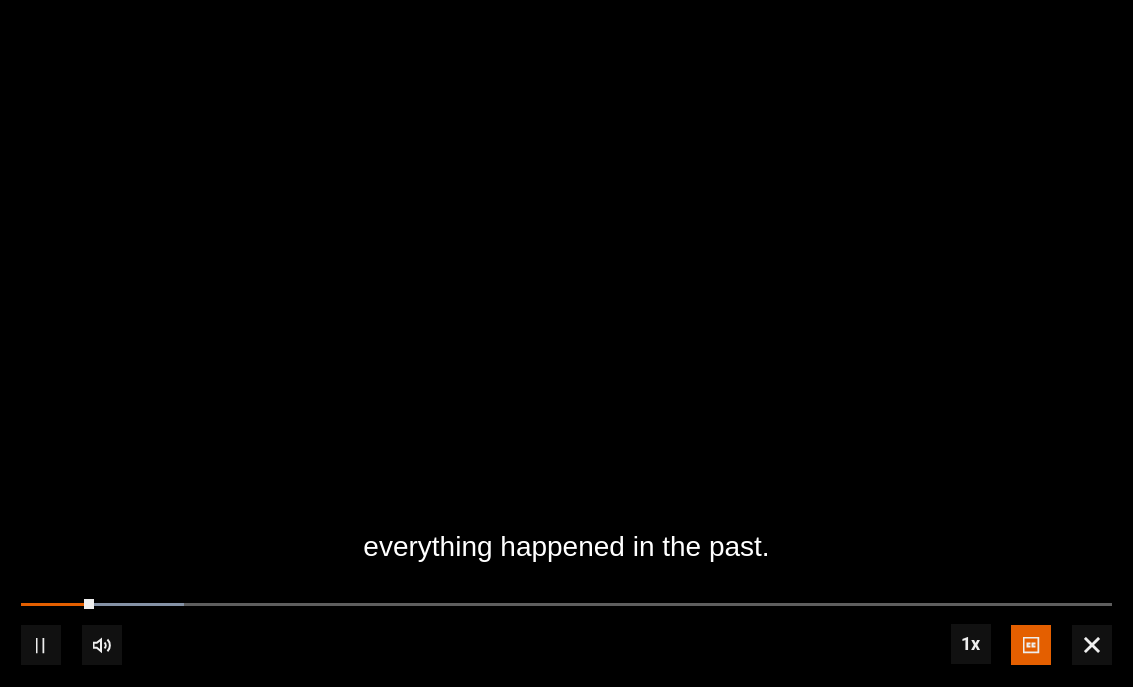 click on "10s Skip Back 10 seconds Pause 10s Skip Forward 10 seconds Loaded :  14.99% Pause Mute Current Time  0:37 - Duration  9:25 1x Playback Rate 2x 1.5x 1x , selected 0.5x Captions captions off English  Captions , selected" at bounding box center [566, 631] 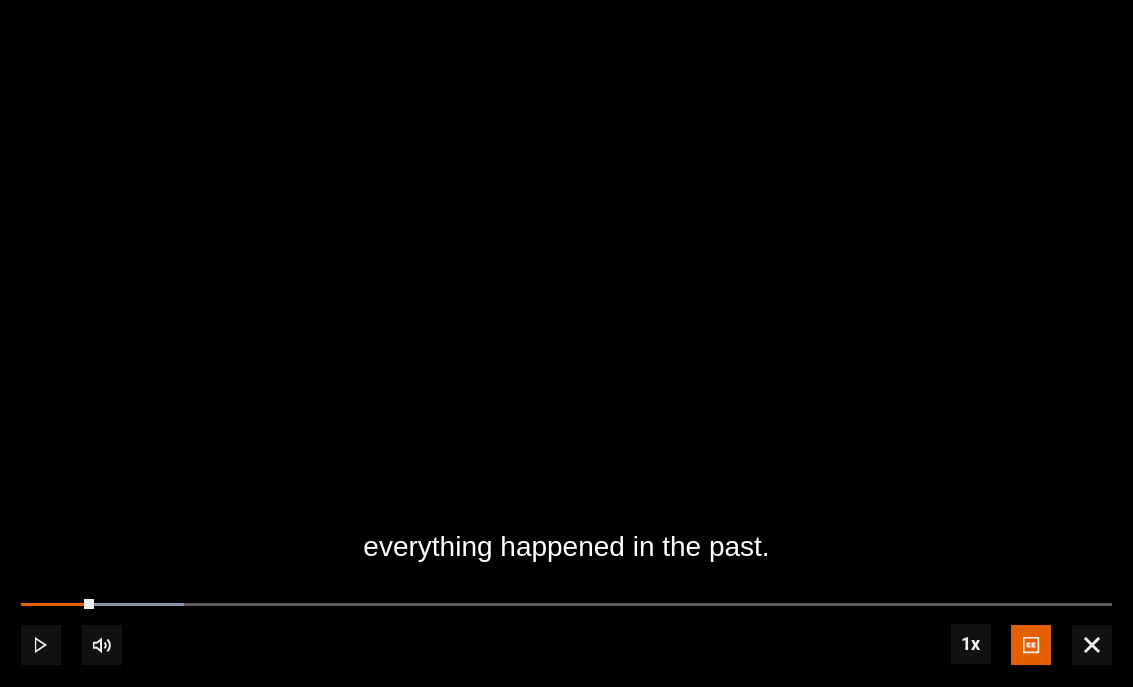 click on "10s Skip Back 10 seconds Play 10s Skip Forward 10 seconds Loaded :  14.99% Play Mute Current Time  0:37 - Duration  9:25 1x Playback Rate 2x 1.5x 1x , selected 0.5x Captions captions off English  Captions , selected" at bounding box center (566, 631) 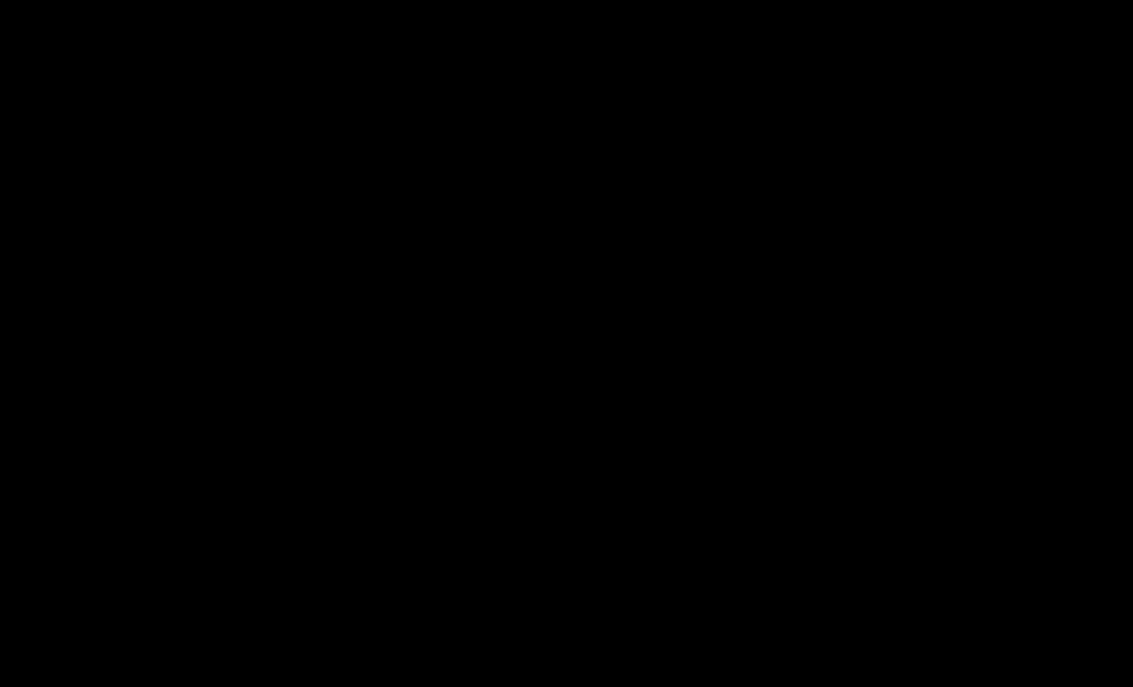 click on "Skip to main content
Menu
Close
Subscription
Pricing Options
All Courses
Gift Cards
For business
Already have an account?
Log In
The Art of Storytelling
Learn how to tell stories that captivate your audience through specific techniques such as shifting tenses and using segues.
Video Player is loading. Play BBC Maestro Trailer 10s Skip Back 10 seconds Pause 10s Skip Forward 10 seconds Loaded :  33.57% Pause Mute Current Time  2:20 - Duration  9:25 1x Playback Rate 2x 1.5x 1x , selected 0.5x Captions captions off English  Captions , selected This is a modal window.
Ready to become a tangibly better speaker?
Buy course
Subscribe to BBC Maestro
Read the lesson notes" at bounding box center (566, 3816) 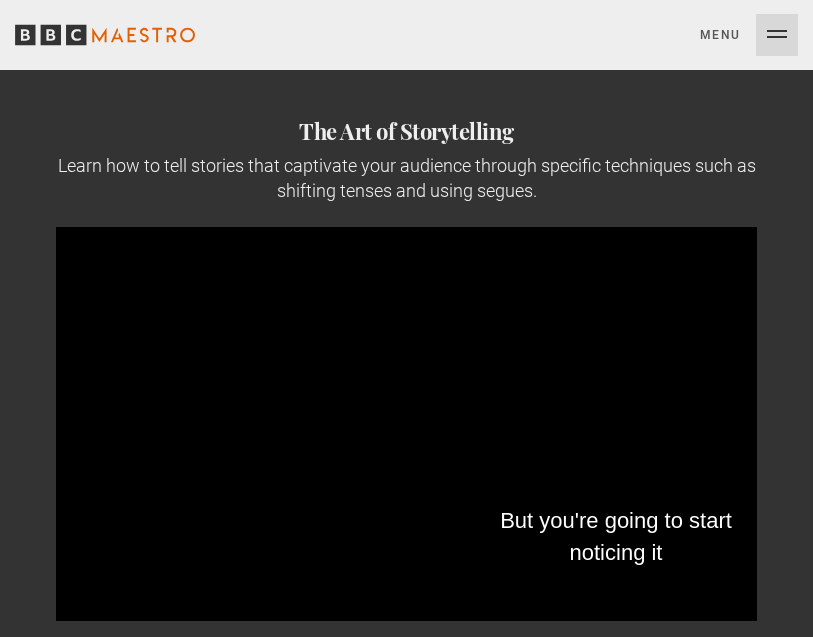 click on "But you're going to start
noticing it Video Player is loading. Play BBC Maestro Trailer 10s Skip Back 10 seconds Pause 10s Skip Forward 10 seconds Loaded :  13.20% Pause Mute Current Time  0:23 - Duration  9:25 1x Playback Rate 2x 1.5x 1x , selected 0.5x Captions captions off English  Captions , selected This is a modal window." at bounding box center [406, 424] 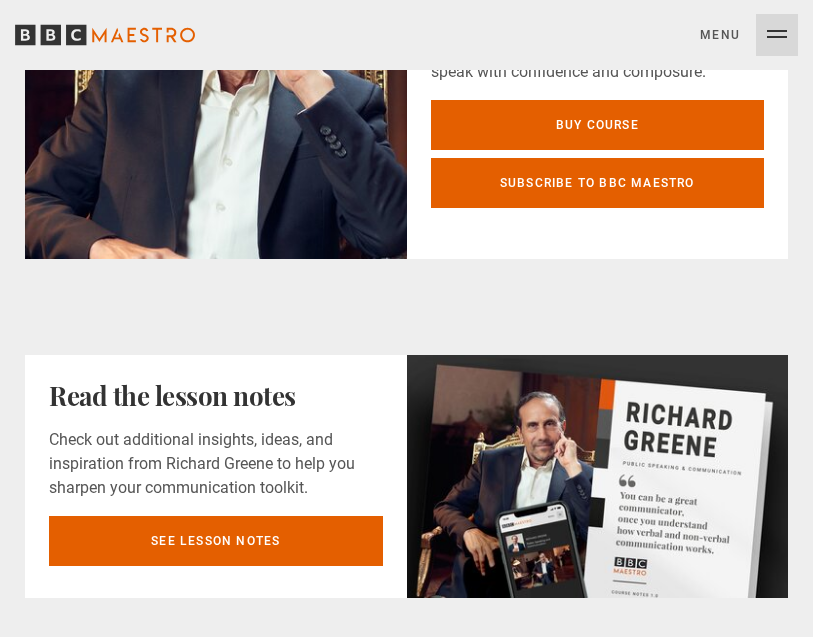 scroll, scrollTop: 839, scrollLeft: 0, axis: vertical 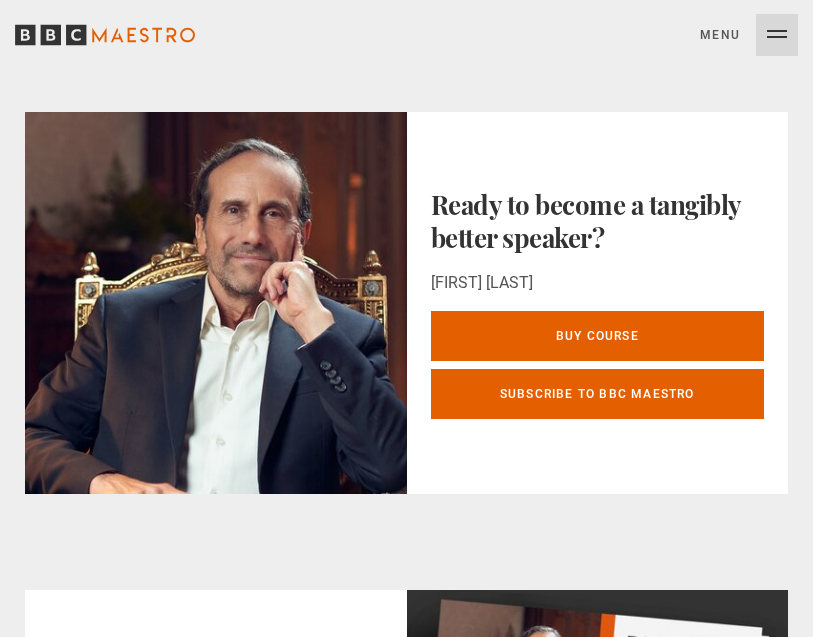click on "Buy course" at bounding box center (598, 336) 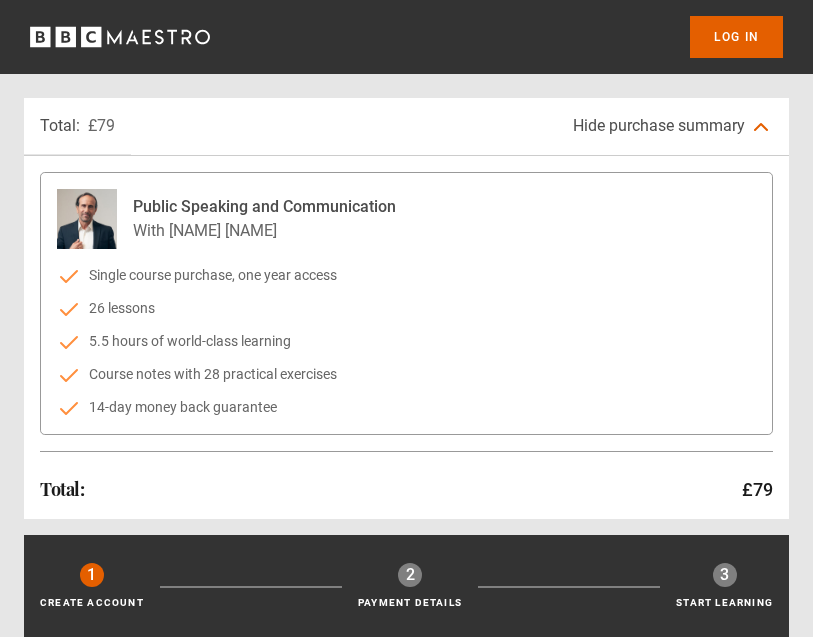 scroll, scrollTop: 0, scrollLeft: 0, axis: both 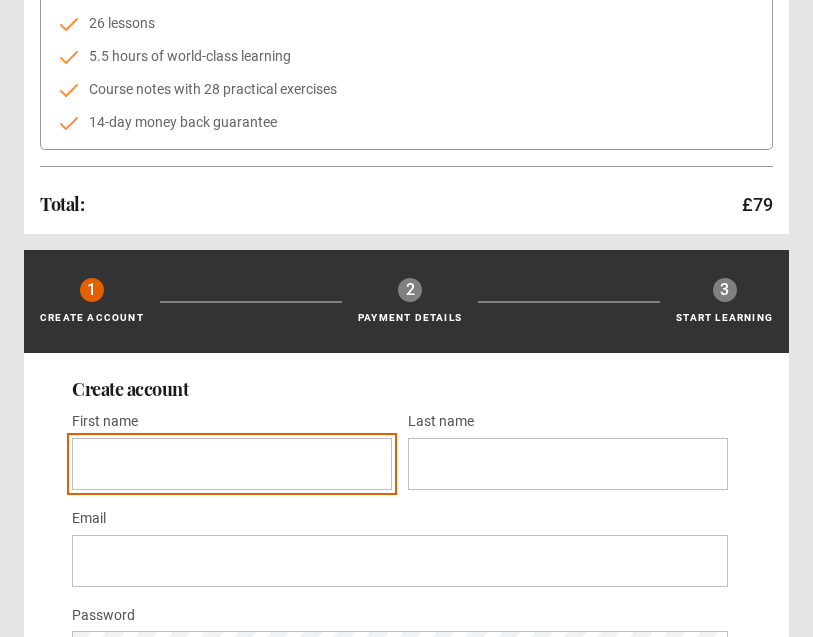 click on "First name  *" at bounding box center (232, 465) 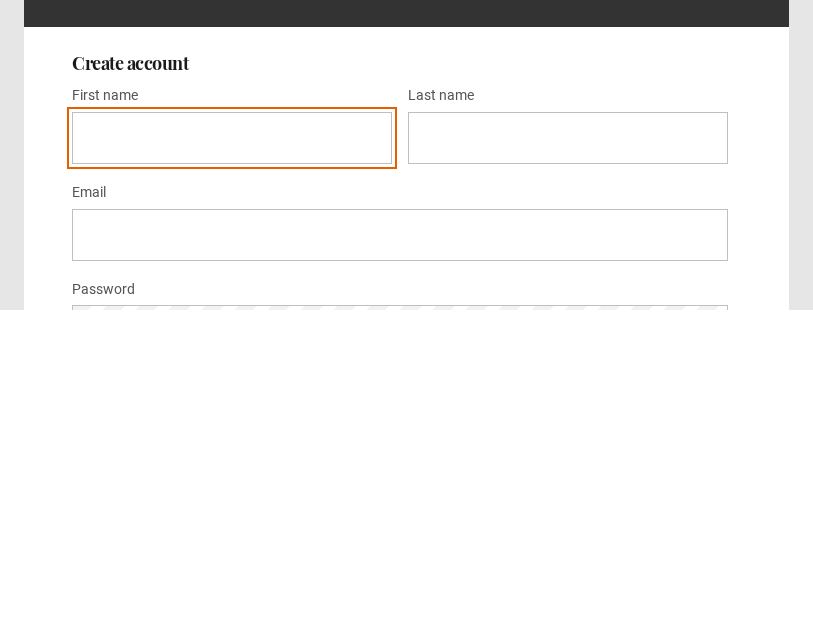 type on "****" 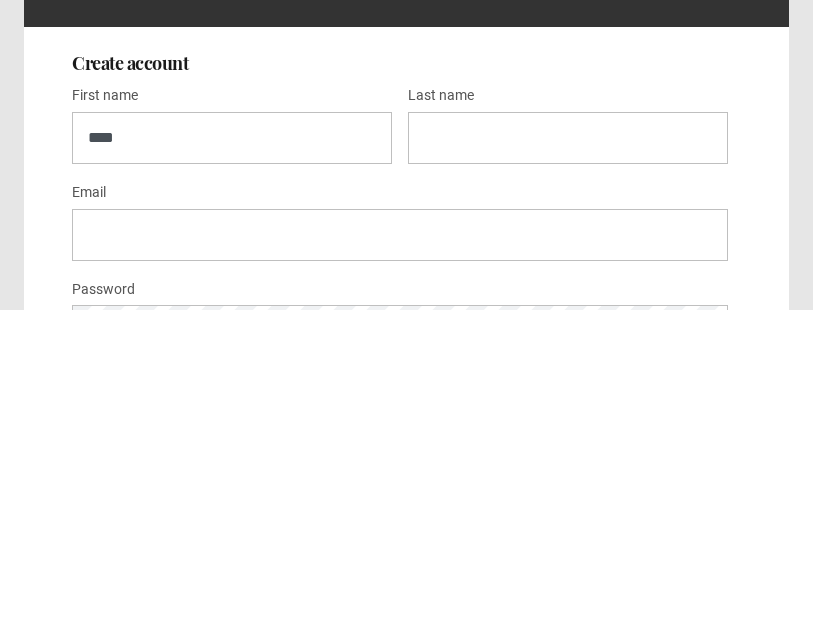 scroll, scrollTop: 612, scrollLeft: 0, axis: vertical 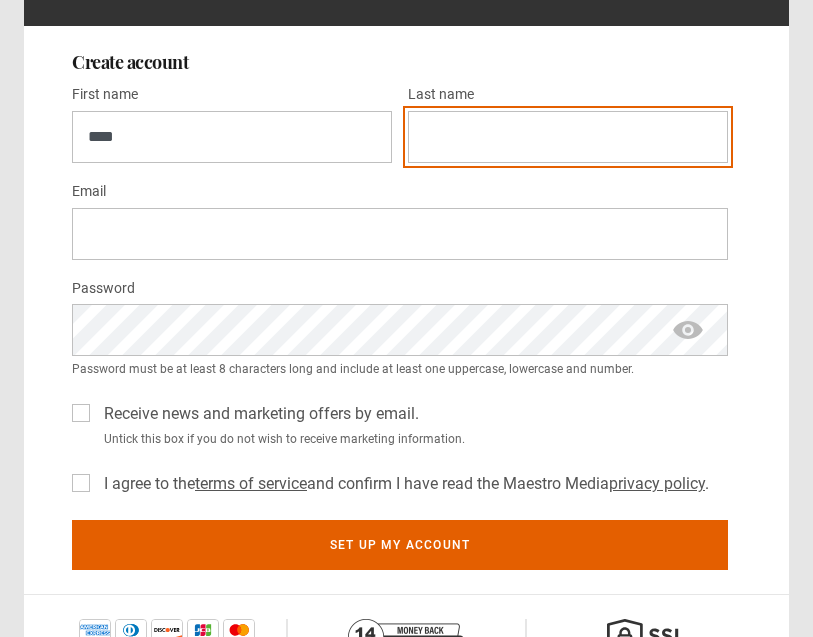 type on "*********" 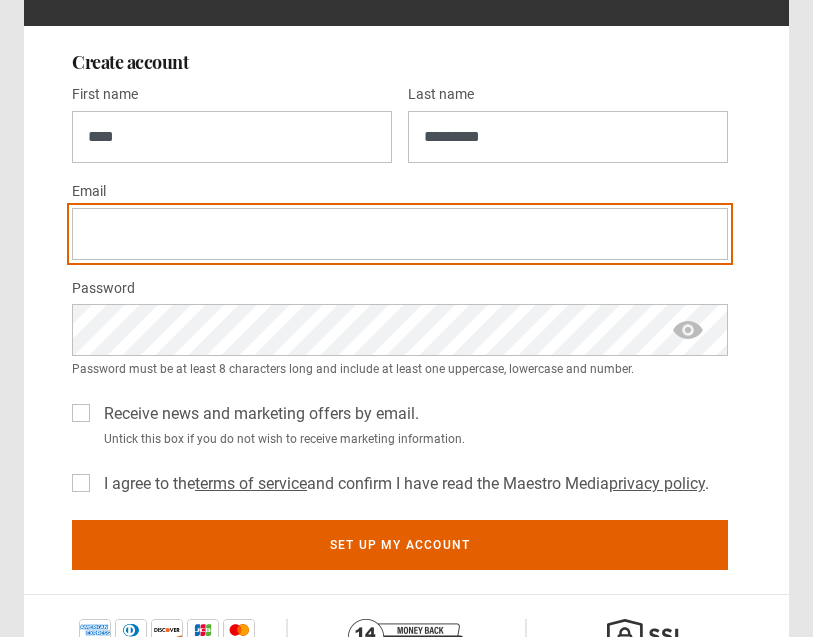 type on "**********" 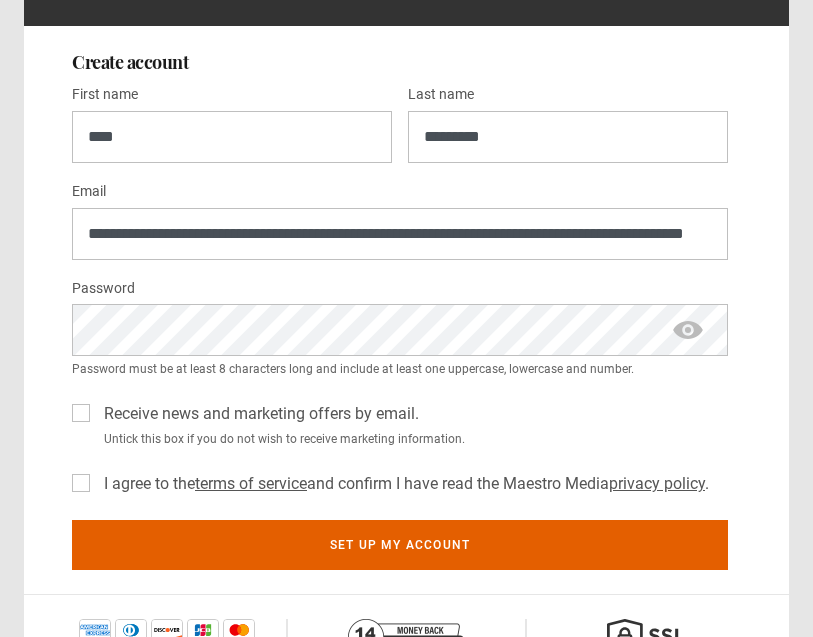 type on "**********" 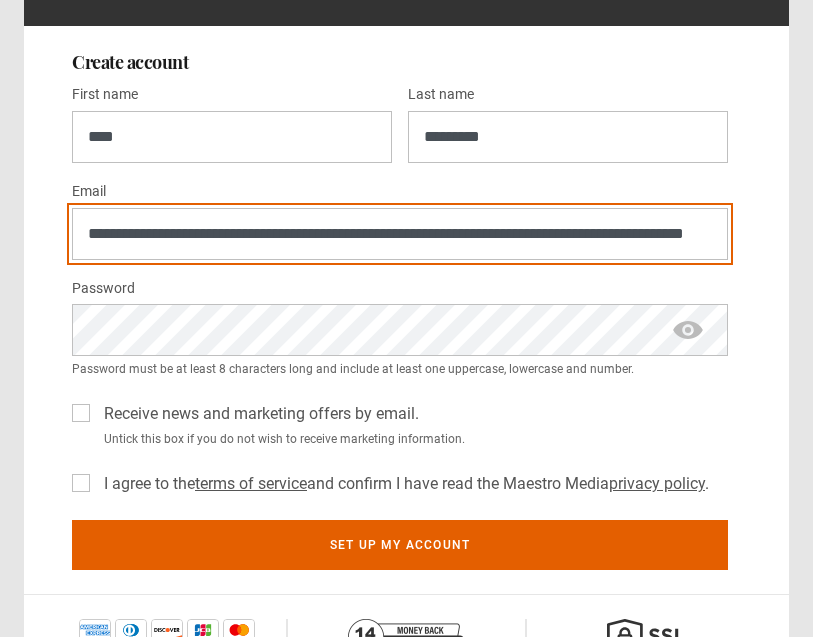 click on "**********" at bounding box center (400, 234) 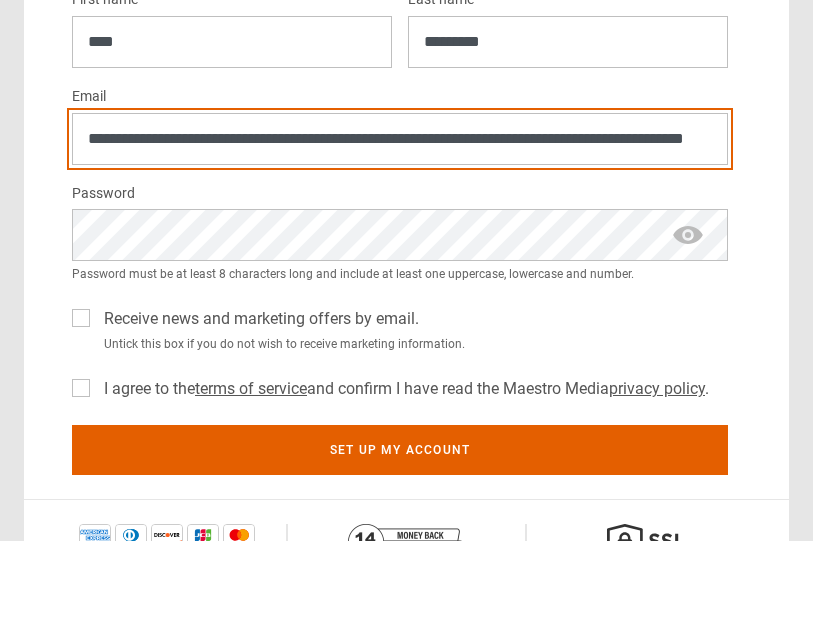 click on "**********" at bounding box center [400, 235] 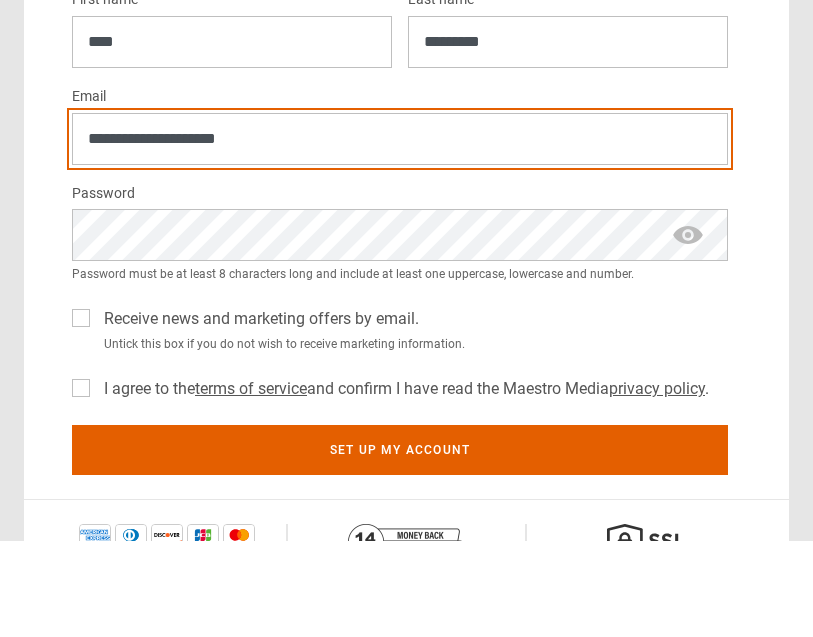click on "**********" at bounding box center [400, 235] 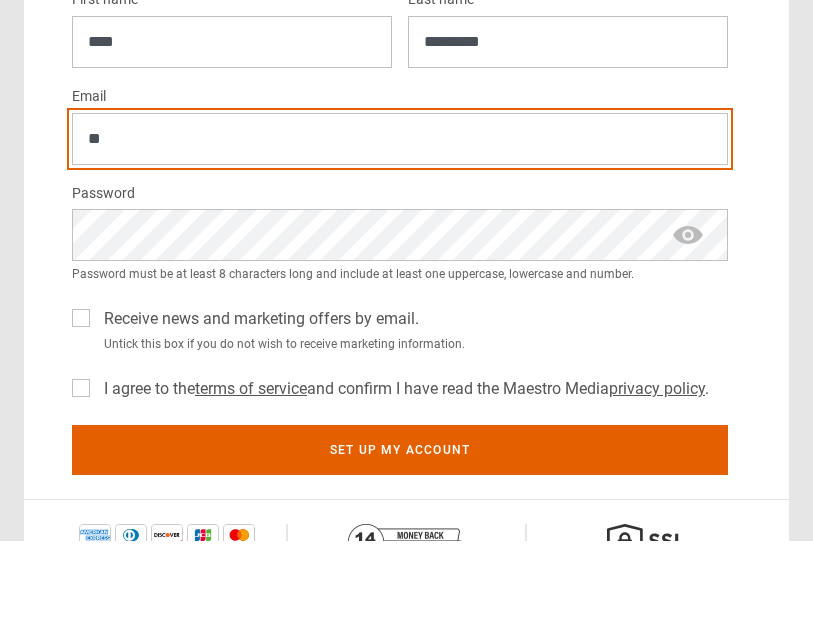 type on "*" 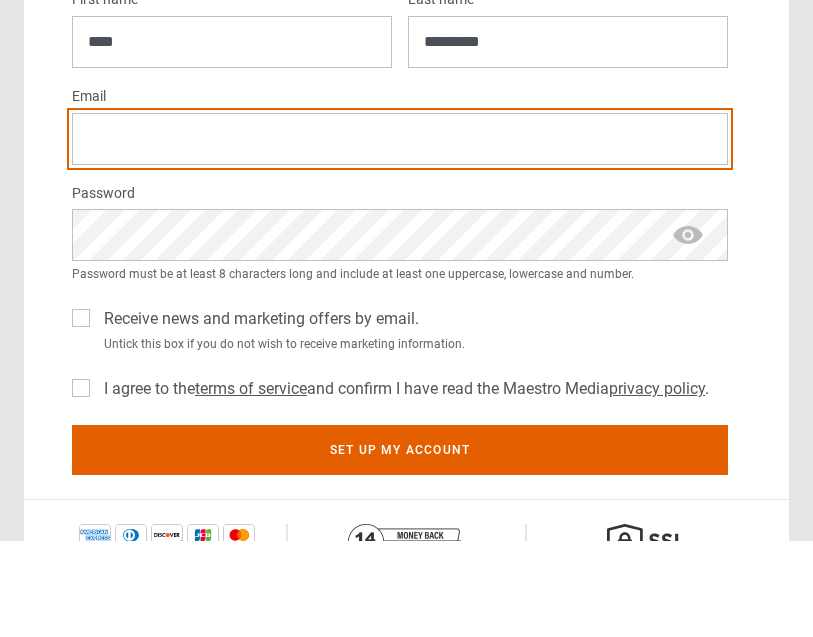 type on "**********" 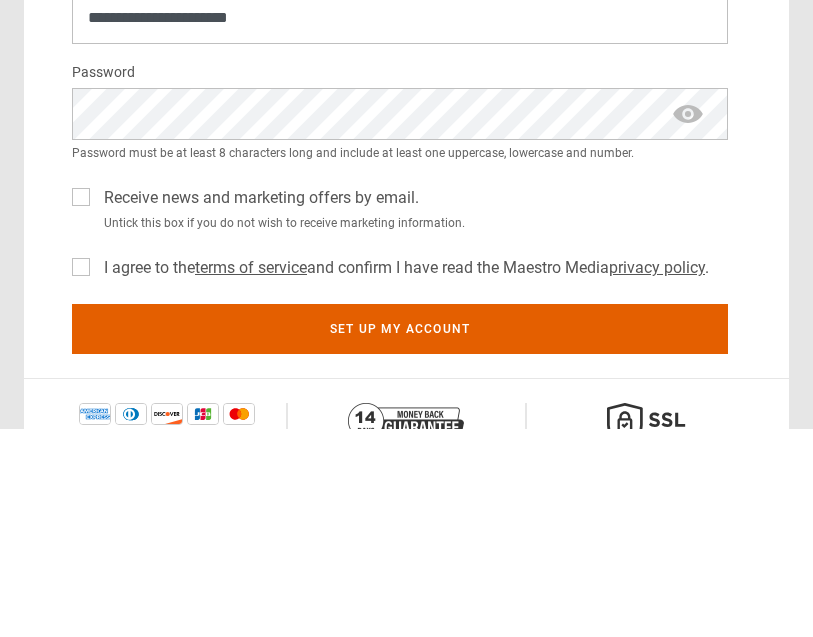scroll, scrollTop: 828, scrollLeft: 0, axis: vertical 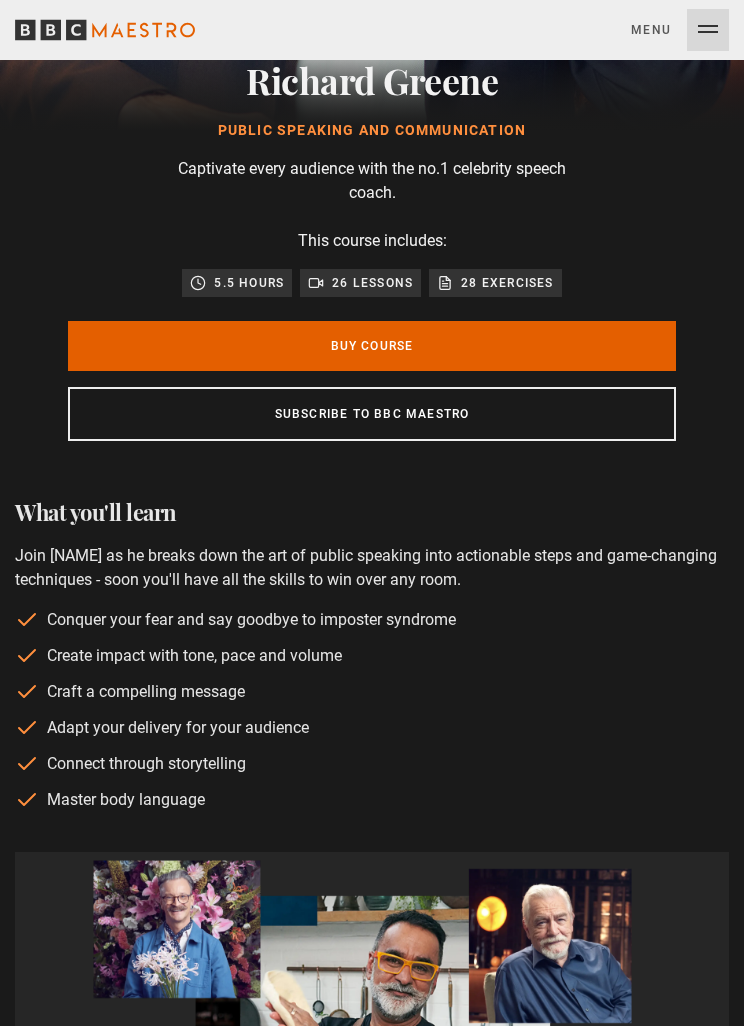 click on "Buy Course" at bounding box center [372, 346] 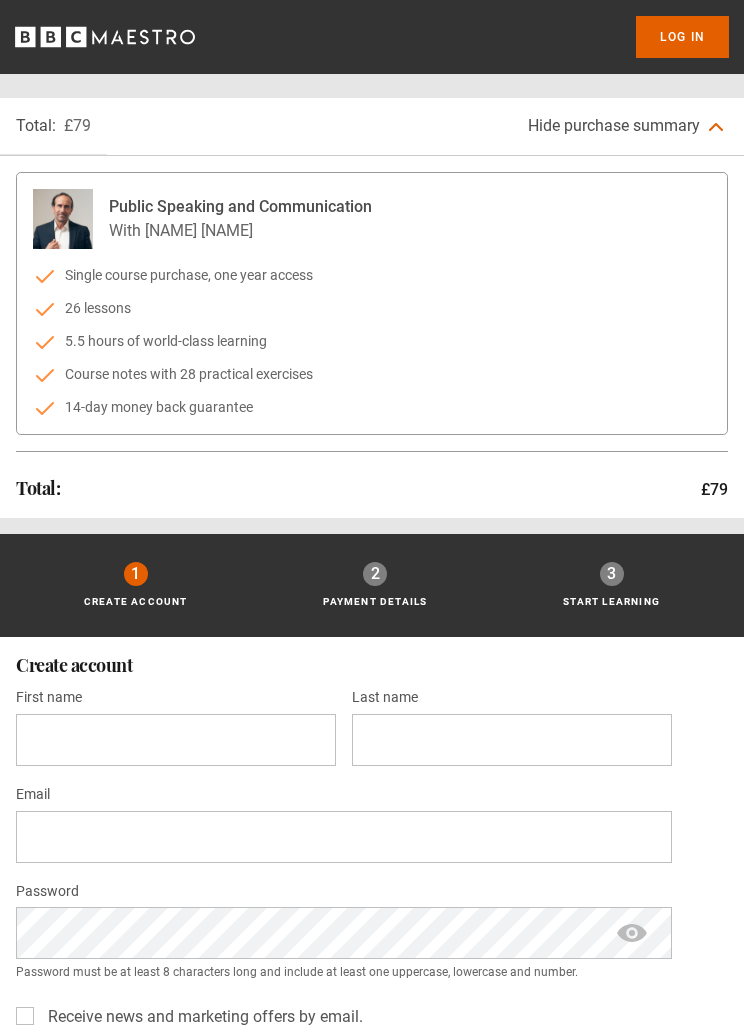 scroll, scrollTop: 0, scrollLeft: 0, axis: both 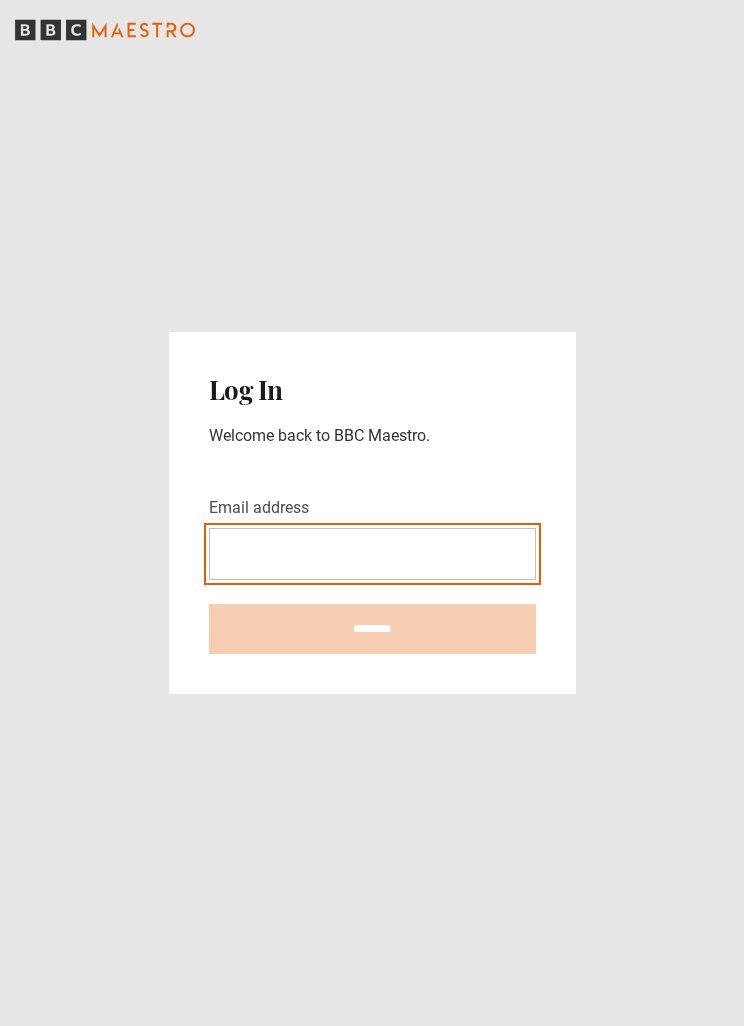 type on "**********" 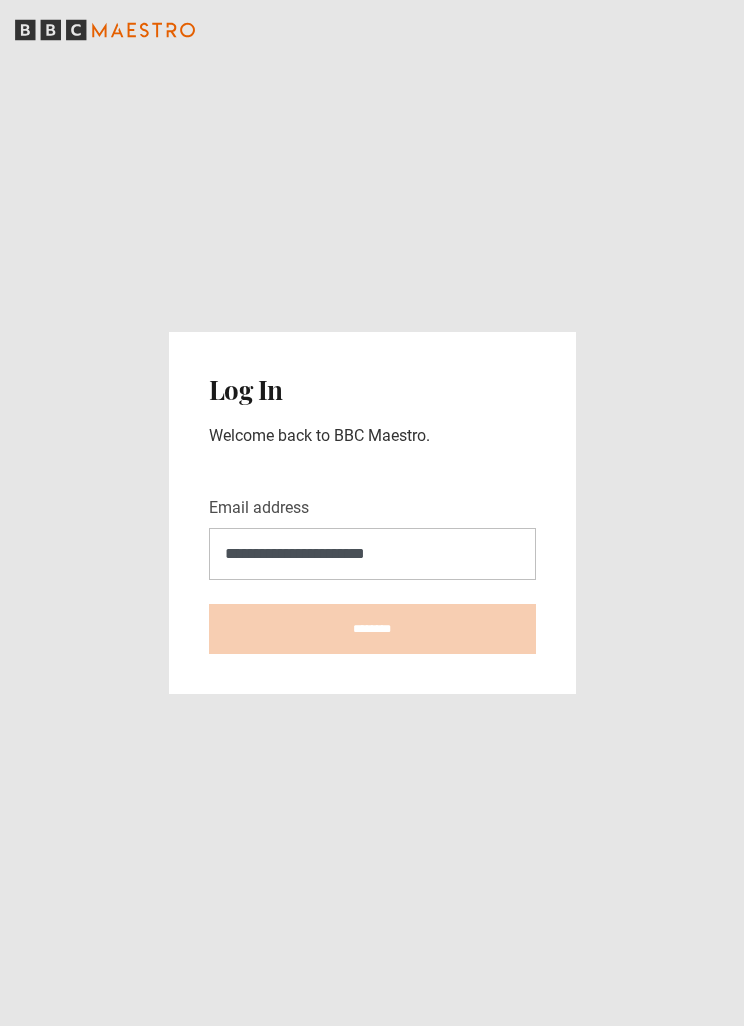 click on "********" at bounding box center (372, 629) 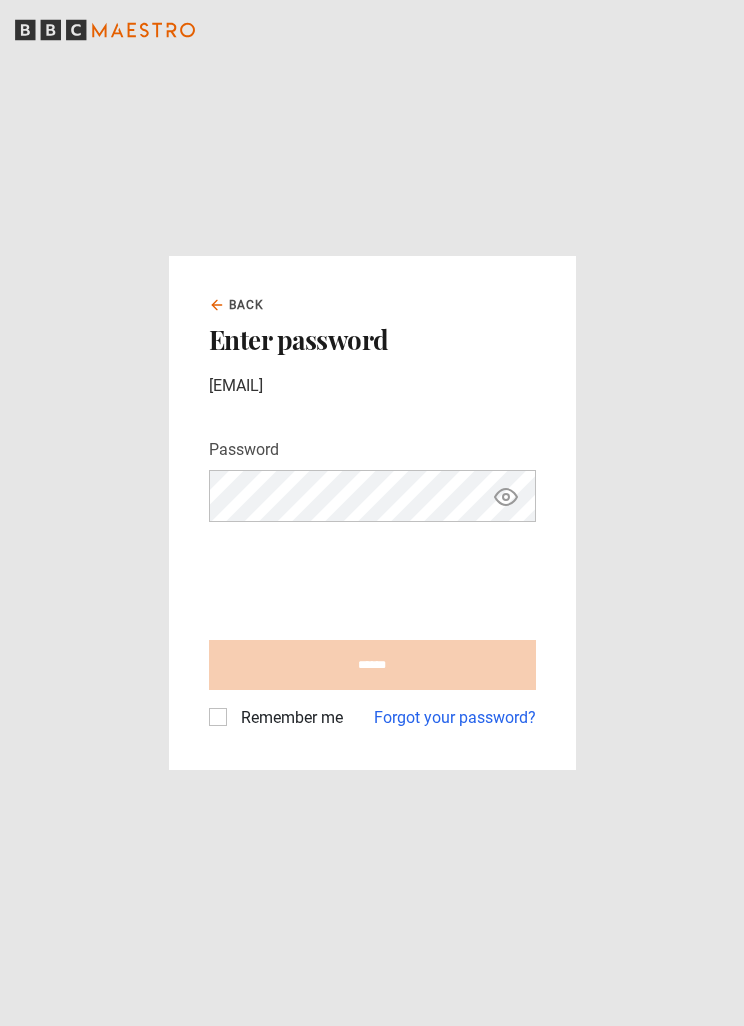 scroll, scrollTop: 0, scrollLeft: 0, axis: both 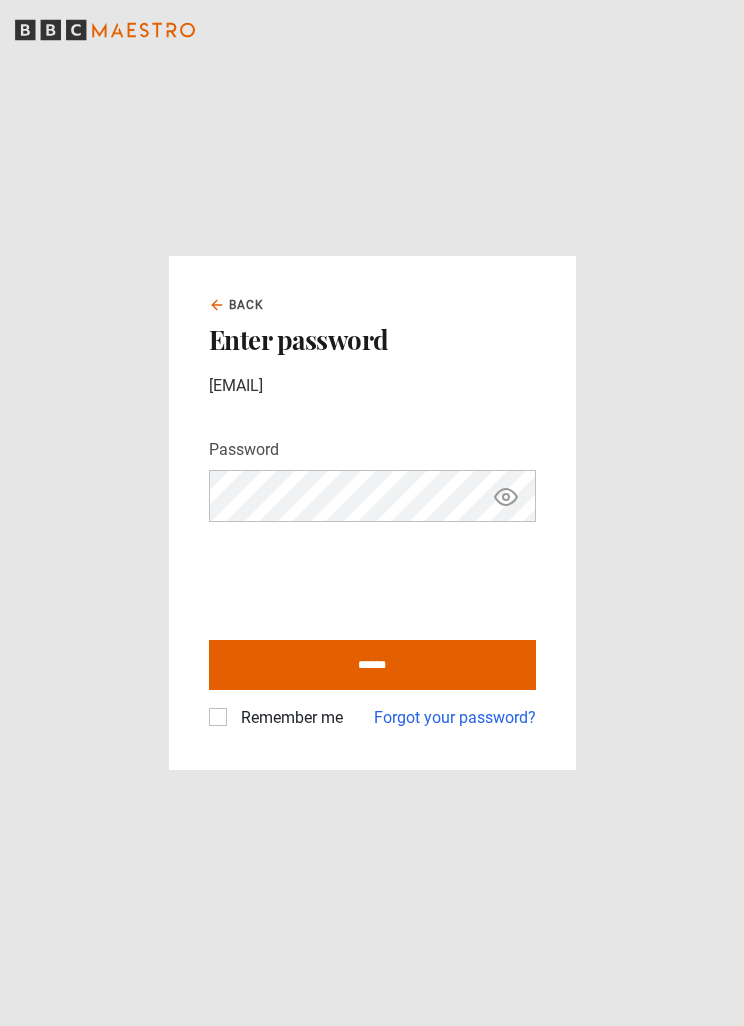 click on "******" at bounding box center (372, 665) 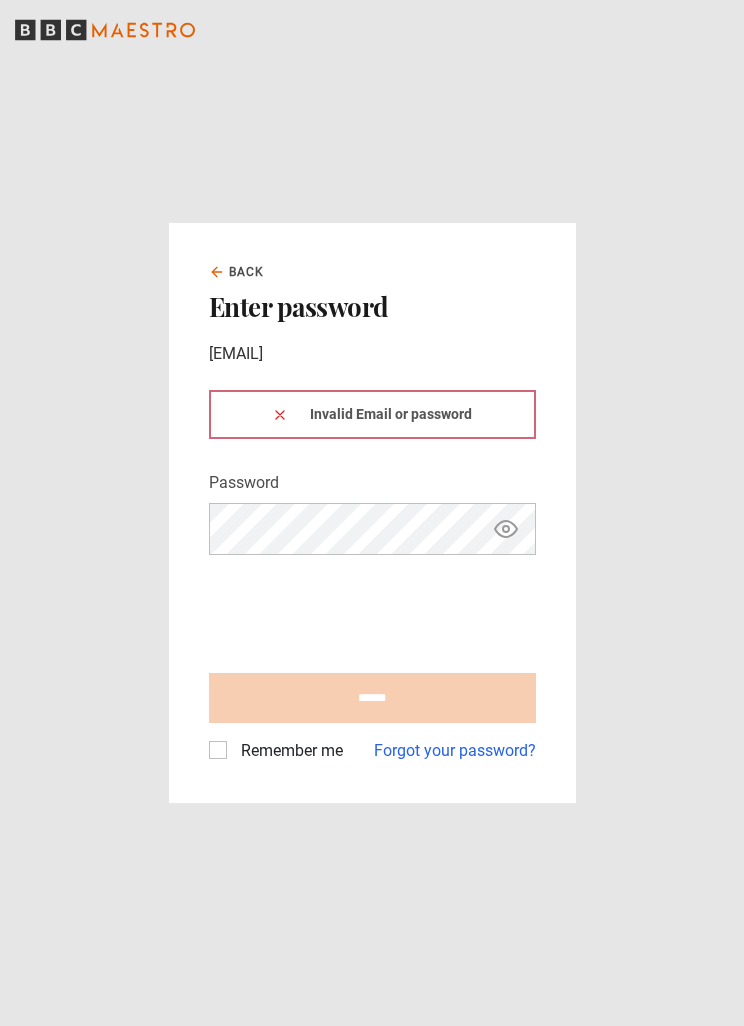 scroll, scrollTop: 0, scrollLeft: 0, axis: both 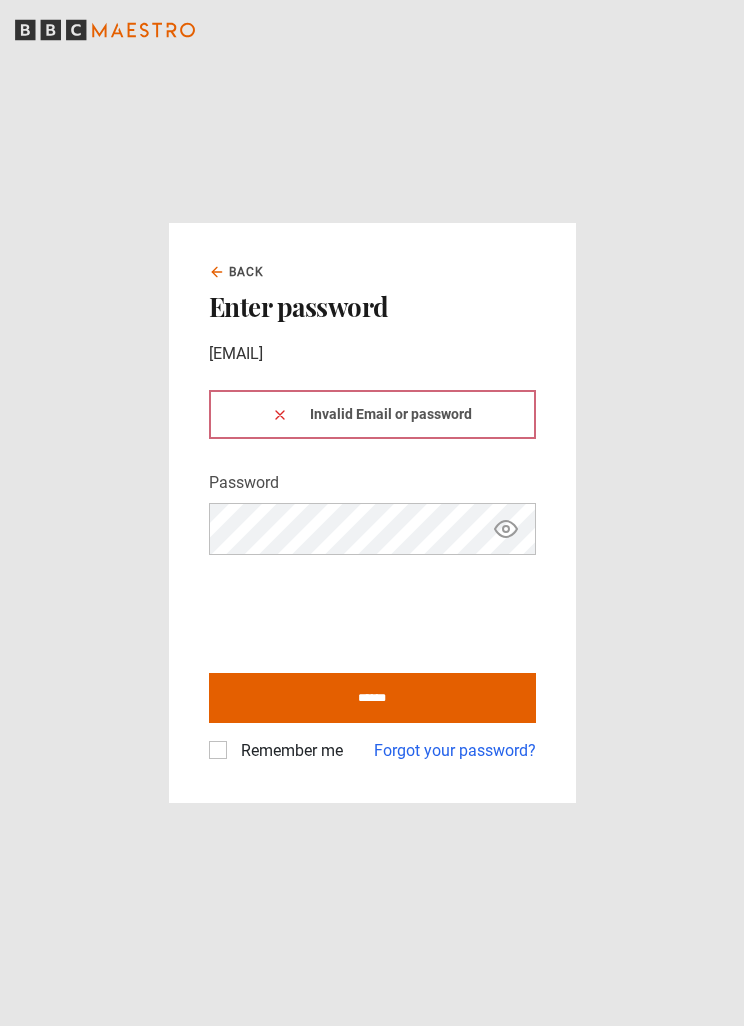 click on "******" at bounding box center (372, 698) 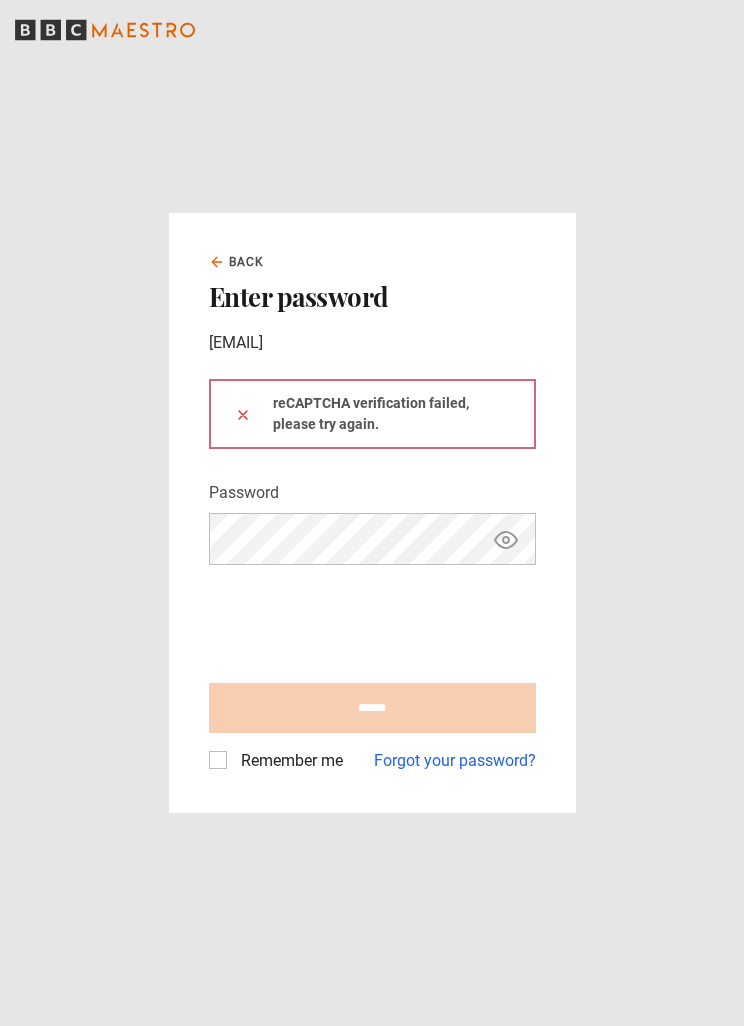 scroll, scrollTop: 0, scrollLeft: 0, axis: both 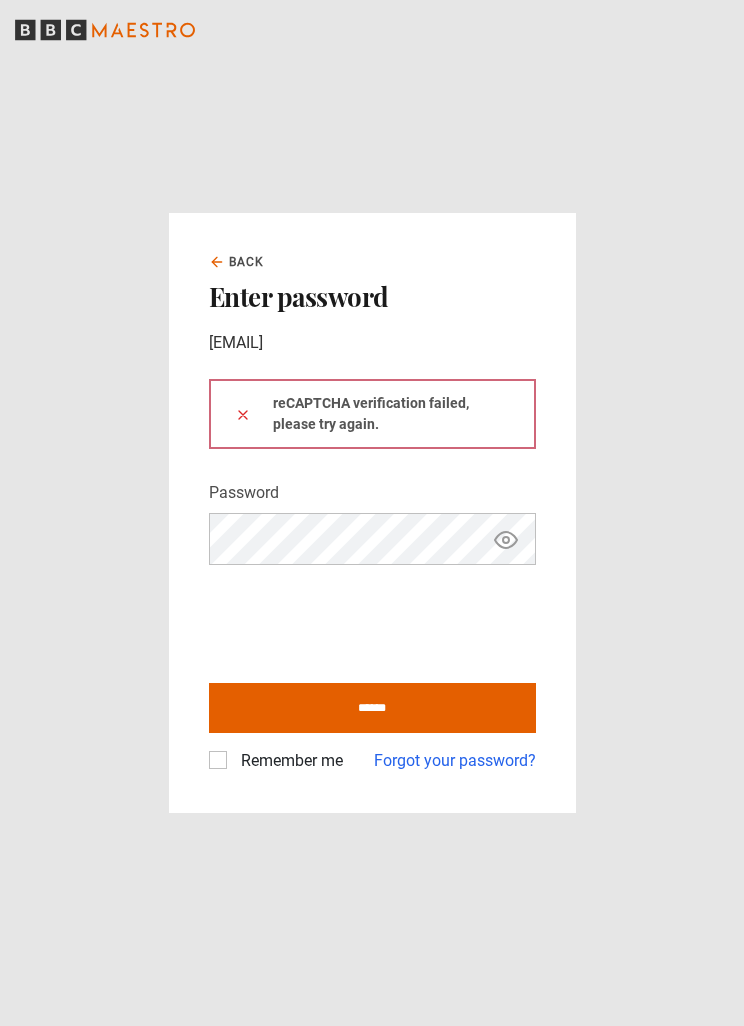 click on "******" at bounding box center [372, 708] 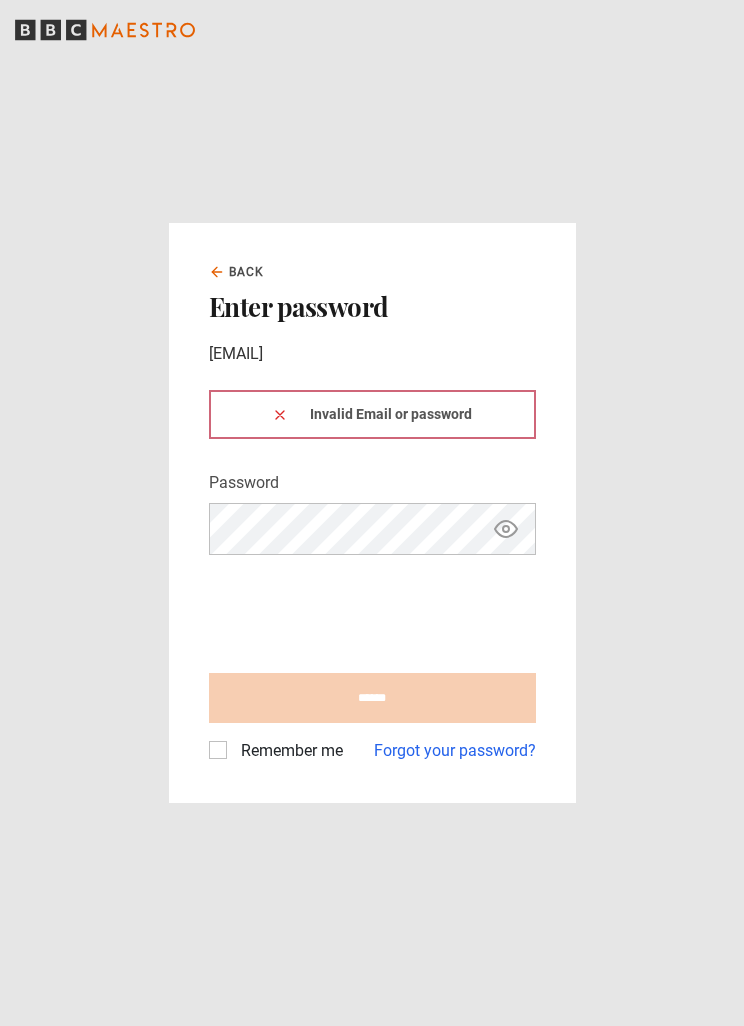 scroll, scrollTop: 0, scrollLeft: 0, axis: both 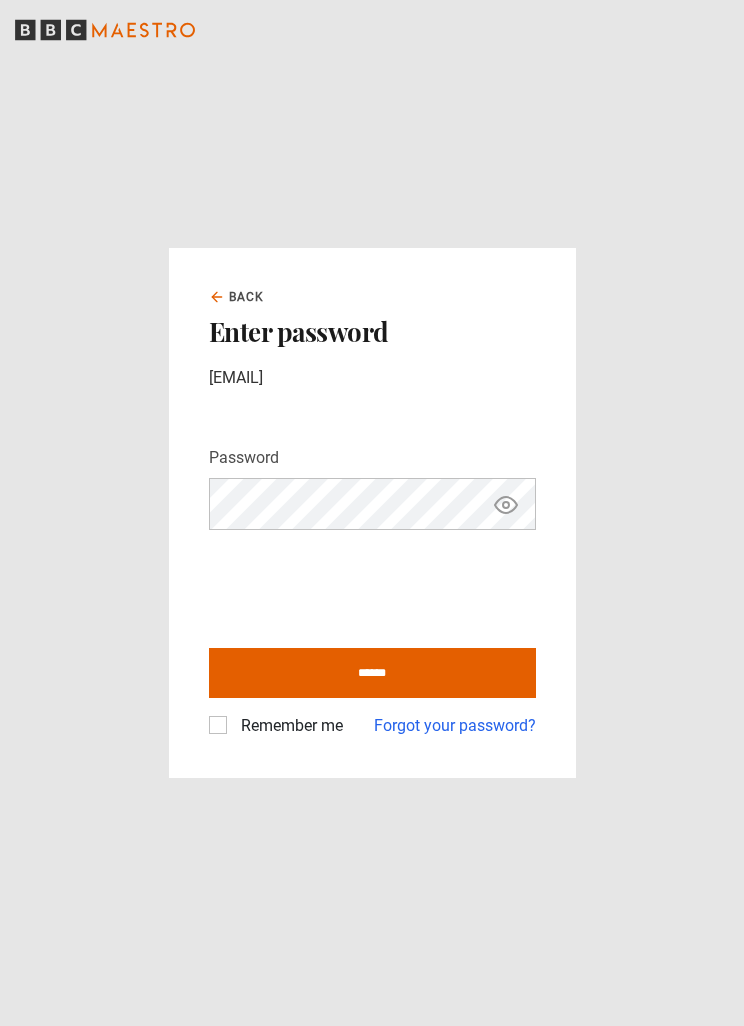 click on "******" at bounding box center [372, 673] 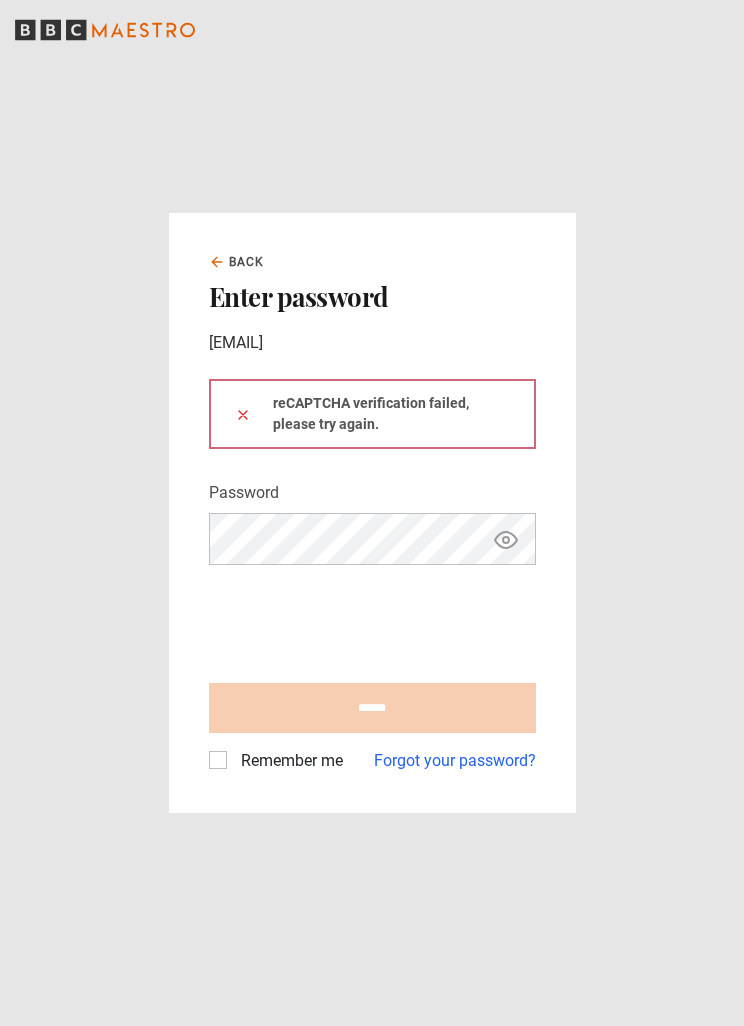 scroll, scrollTop: 0, scrollLeft: 0, axis: both 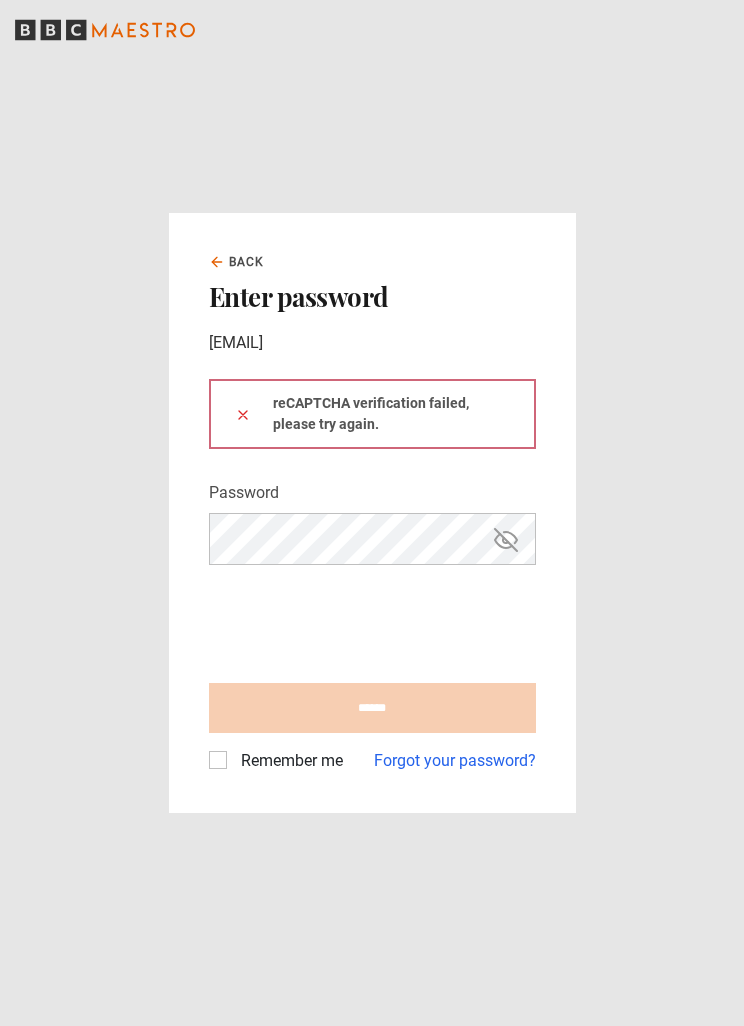 click at bounding box center (506, 539) 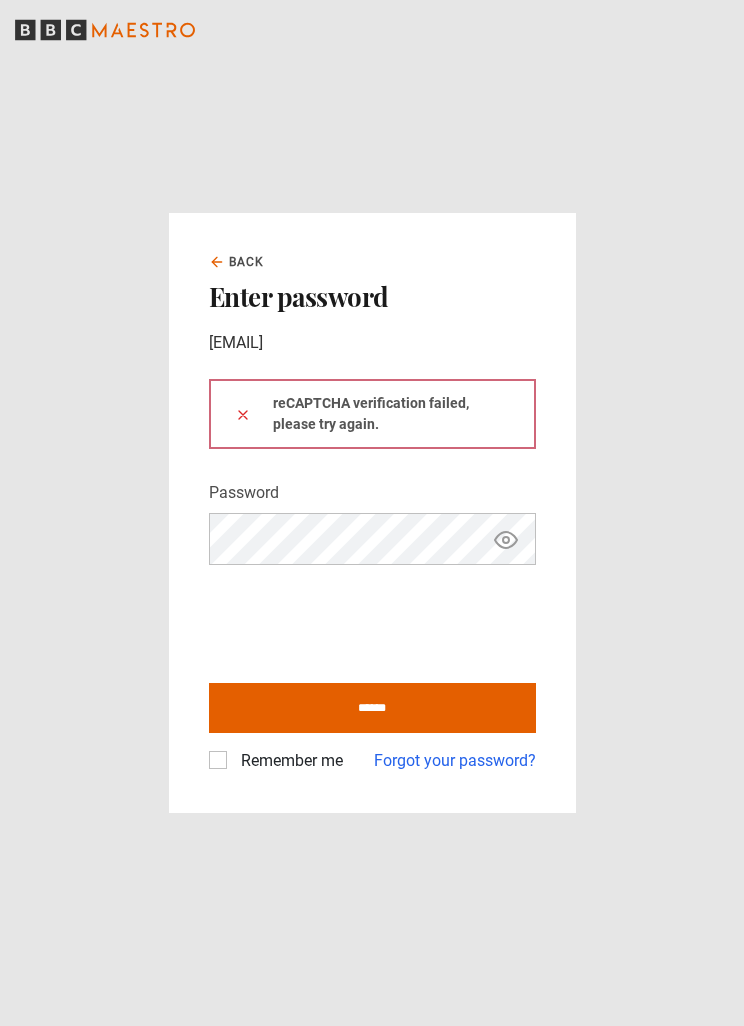 click 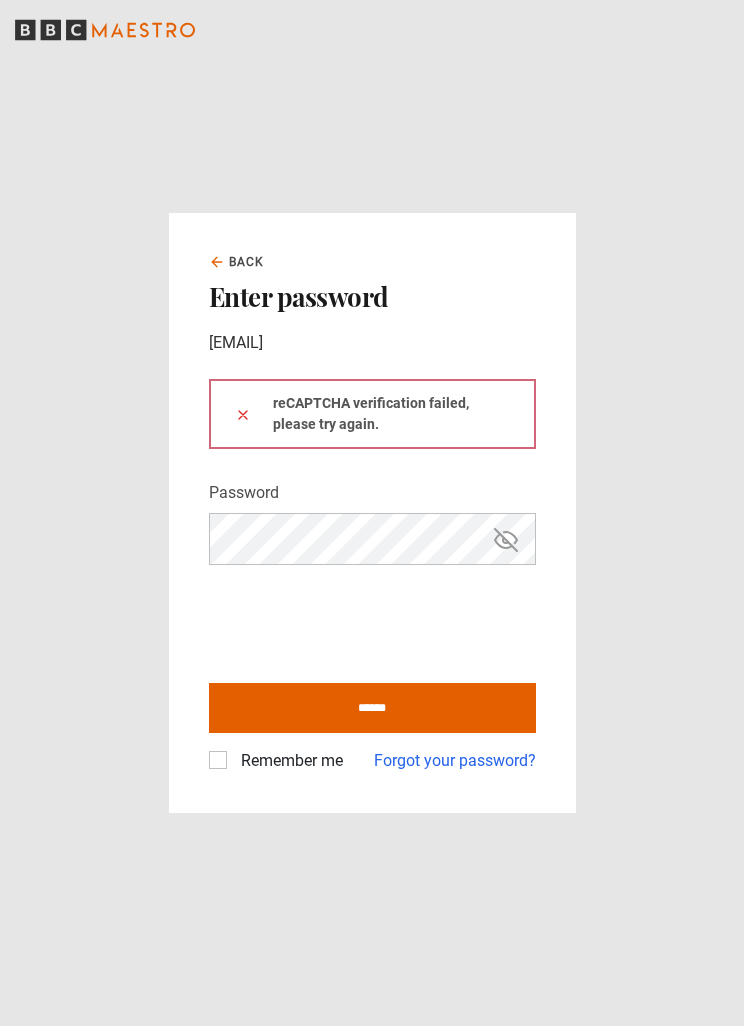 click on "******" at bounding box center (372, 708) 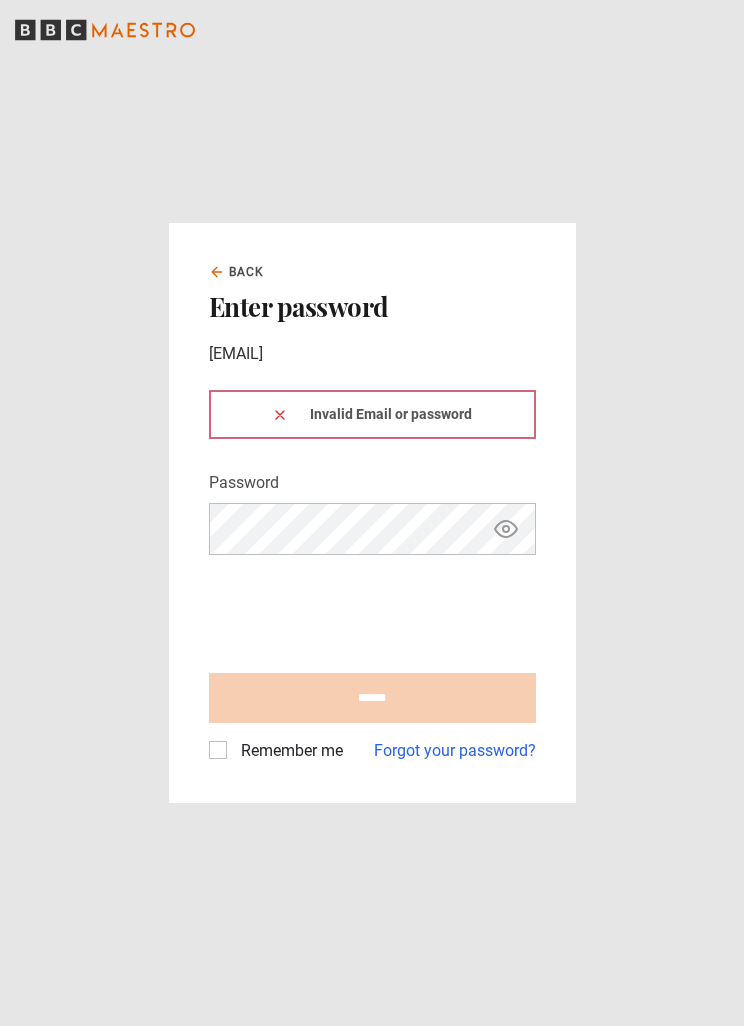 scroll, scrollTop: 0, scrollLeft: 0, axis: both 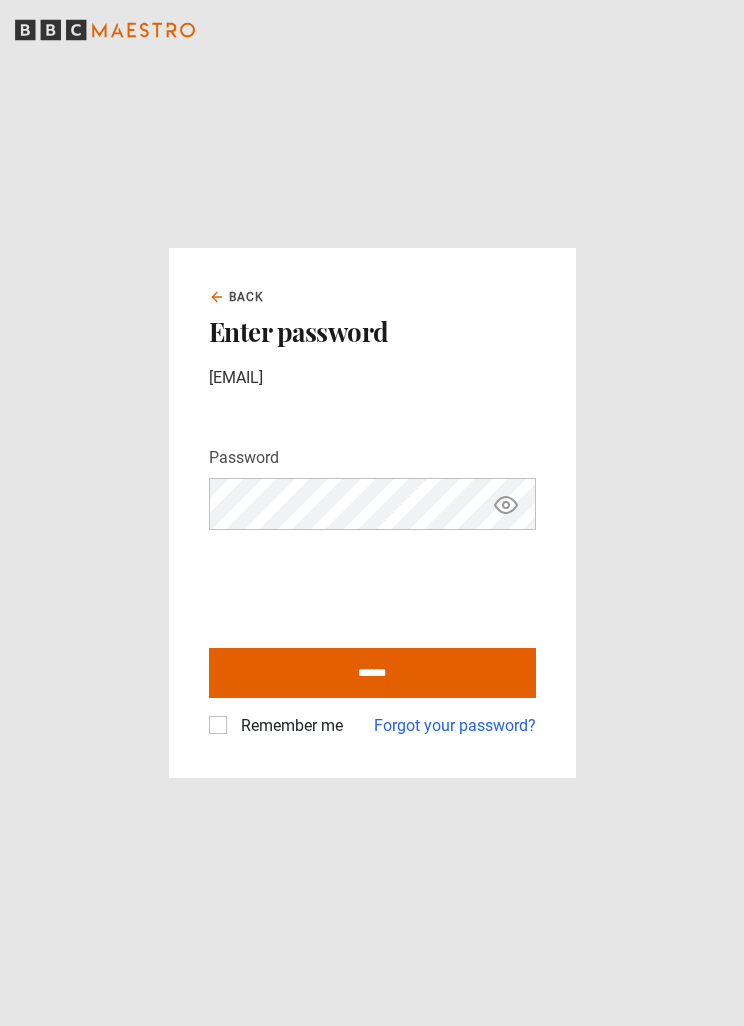 click on "******" at bounding box center [372, 673] 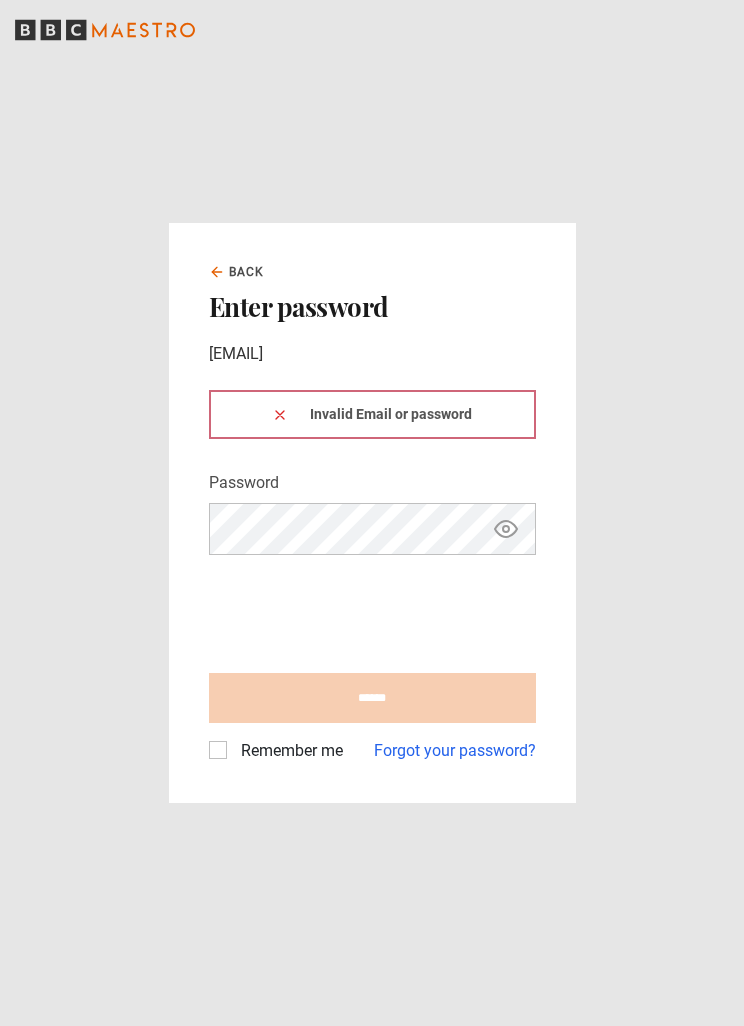 scroll, scrollTop: 0, scrollLeft: 0, axis: both 